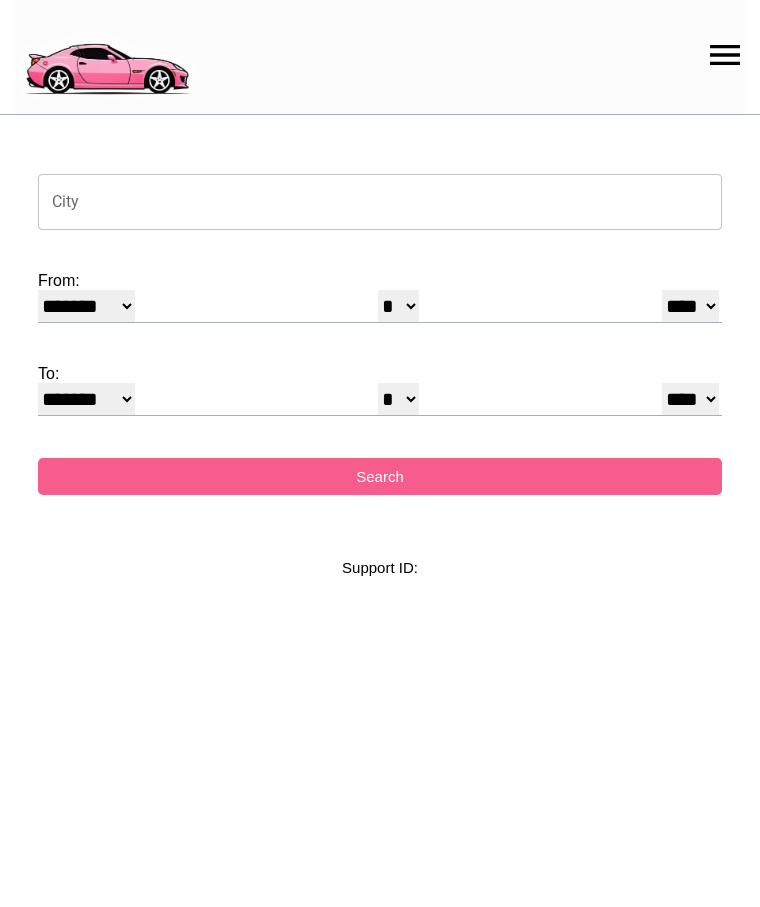 select on "*" 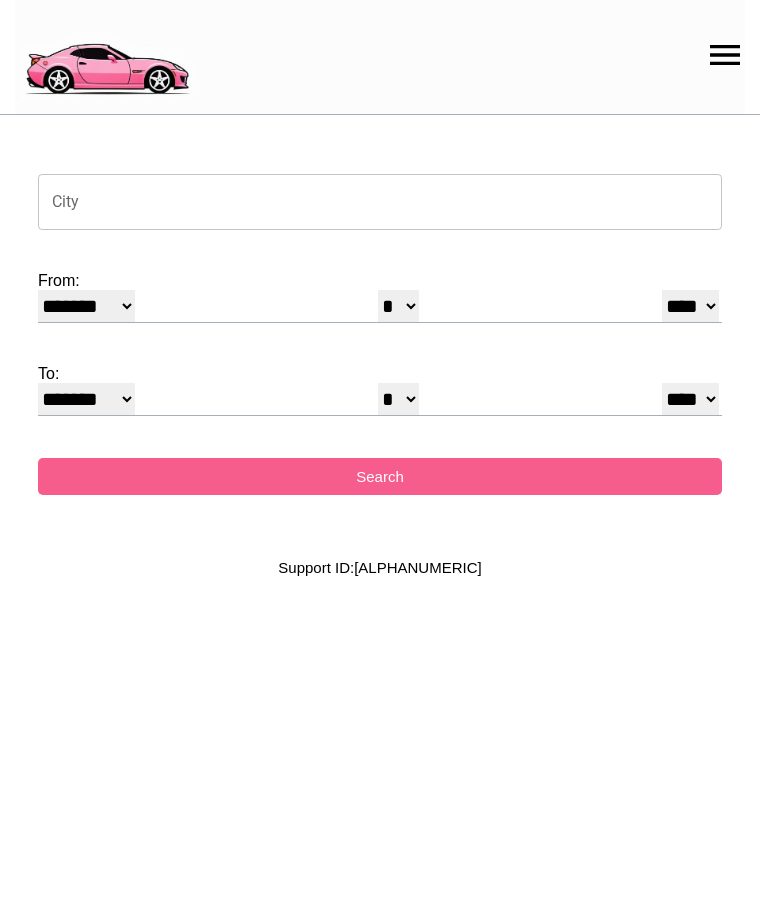 scroll, scrollTop: 0, scrollLeft: 0, axis: both 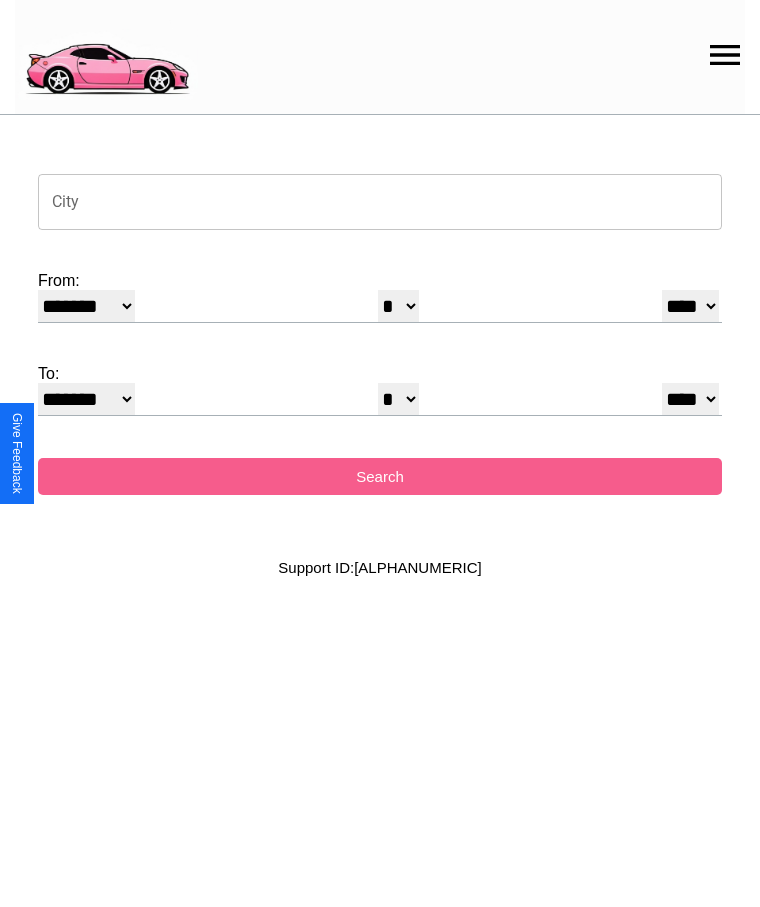click 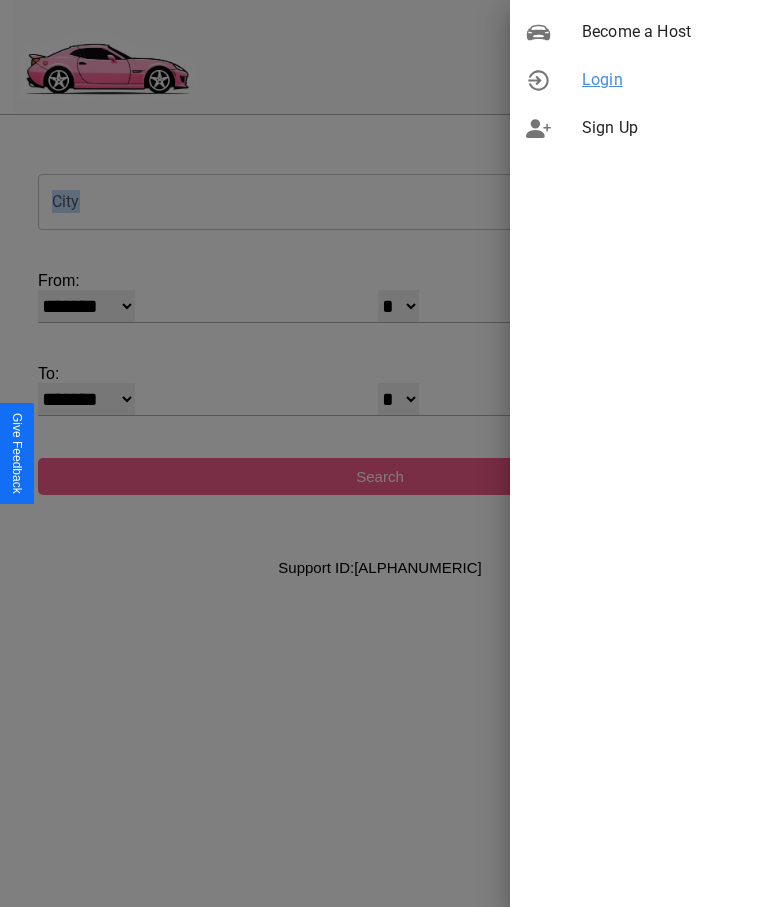 click on "Login" at bounding box center [663, 80] 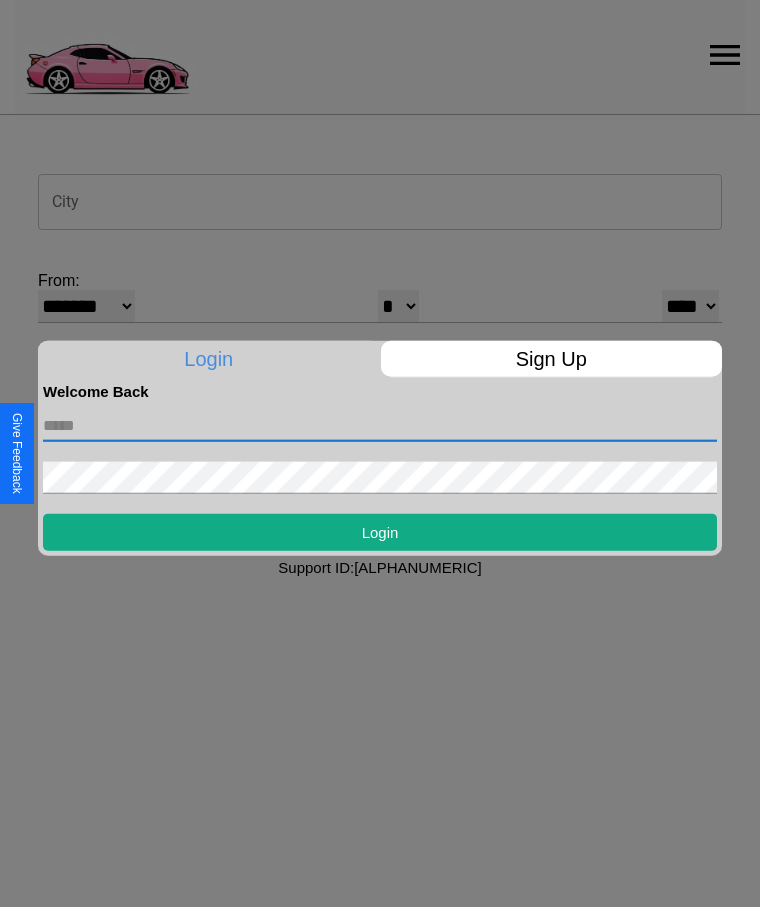 click at bounding box center [380, 425] 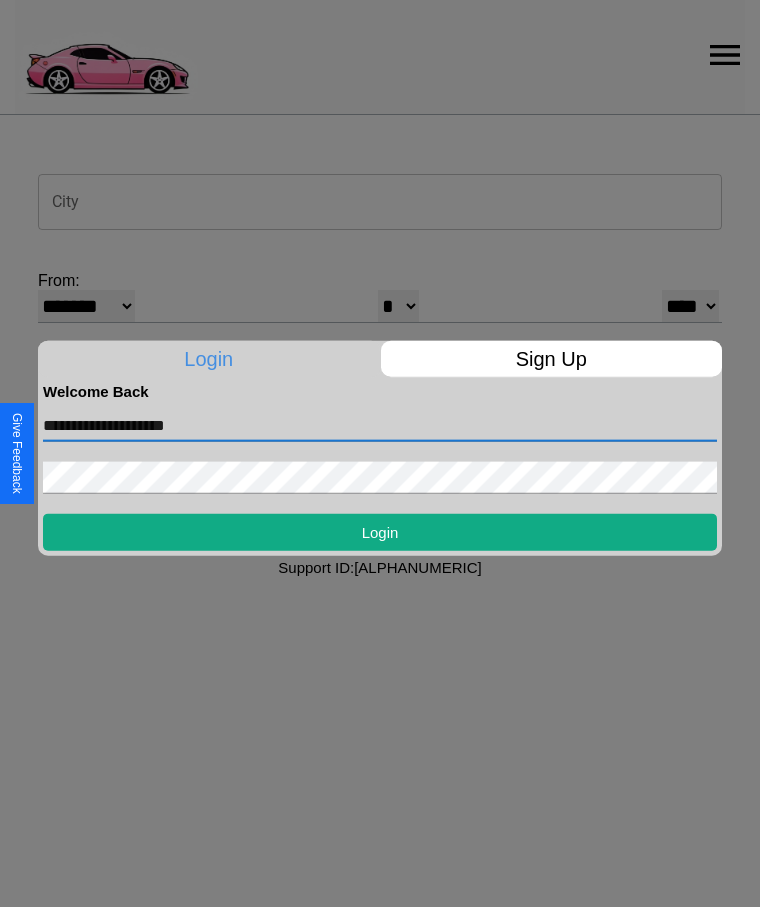 type on "**********" 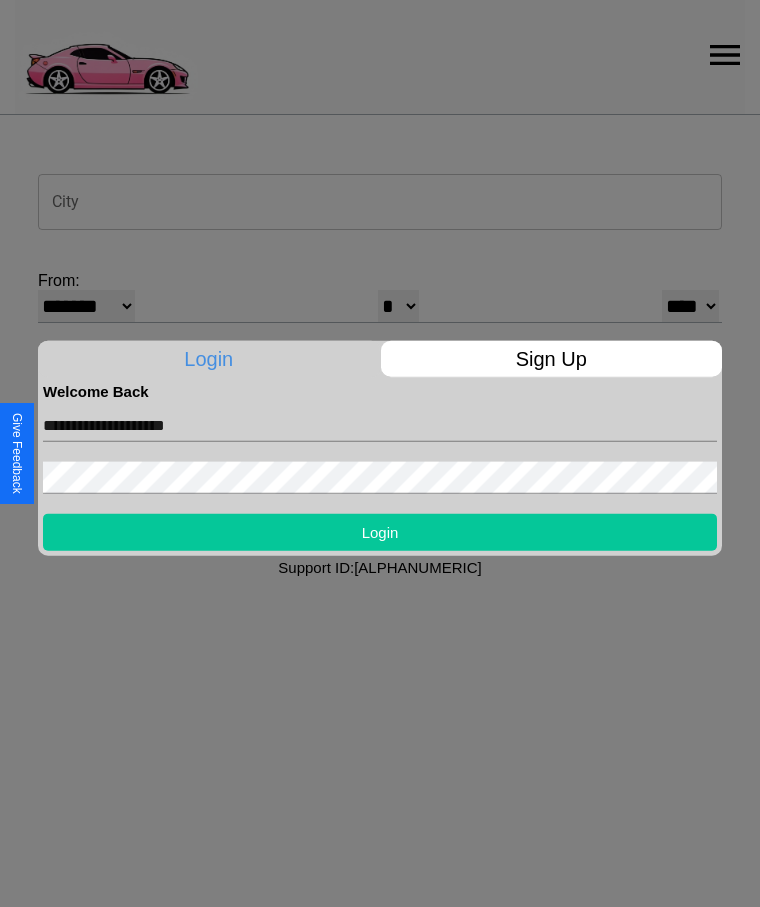 click on "Login" at bounding box center [380, 531] 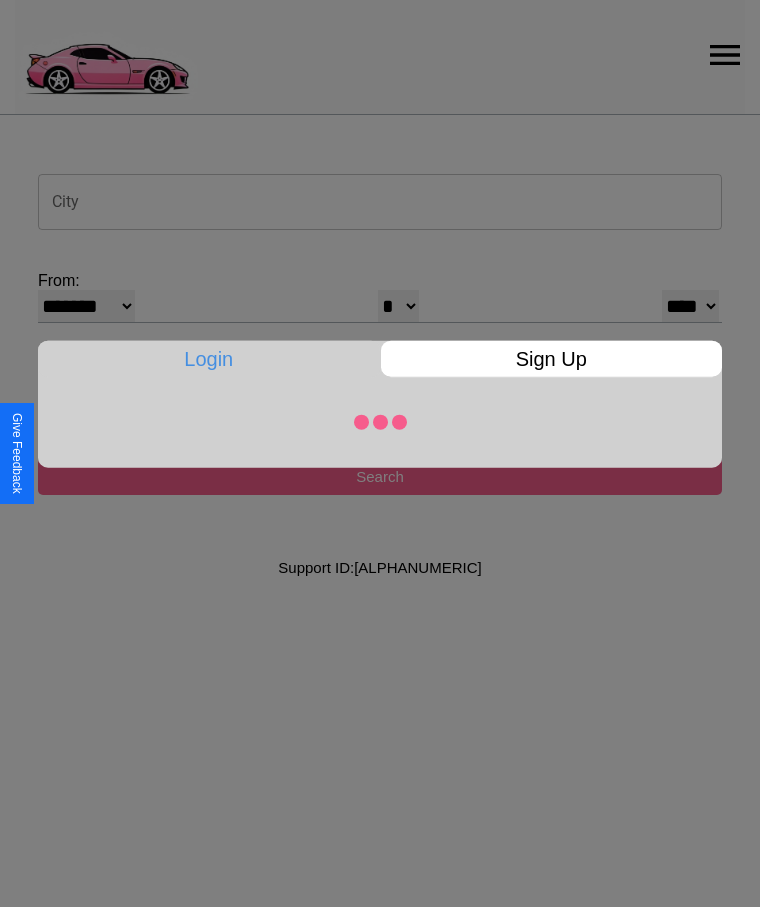 select on "*" 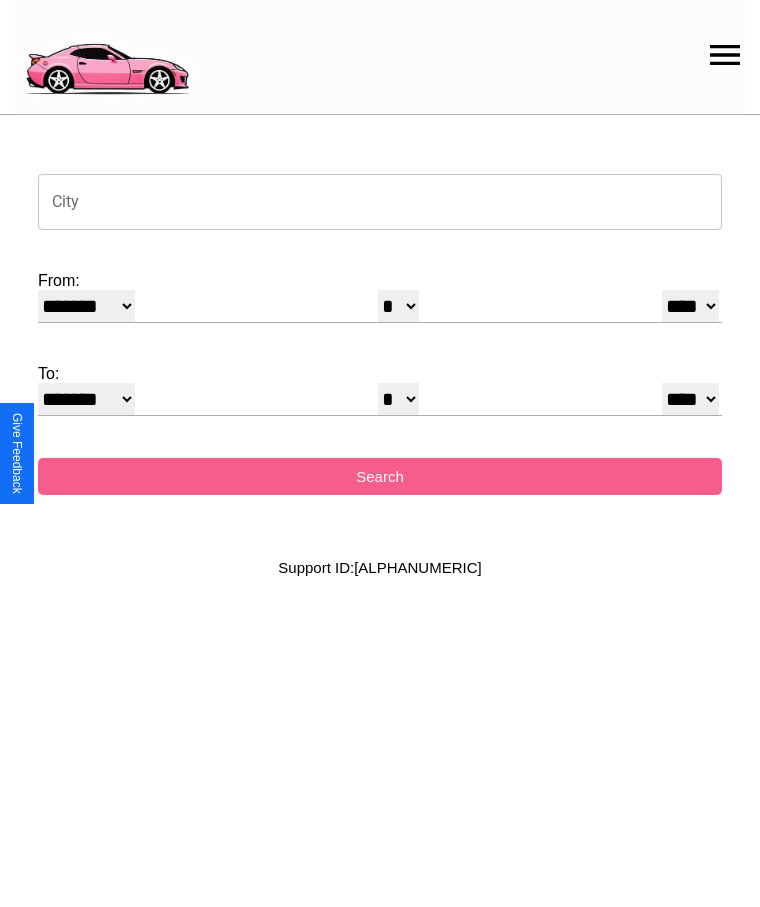 click on "City" at bounding box center (380, 202) 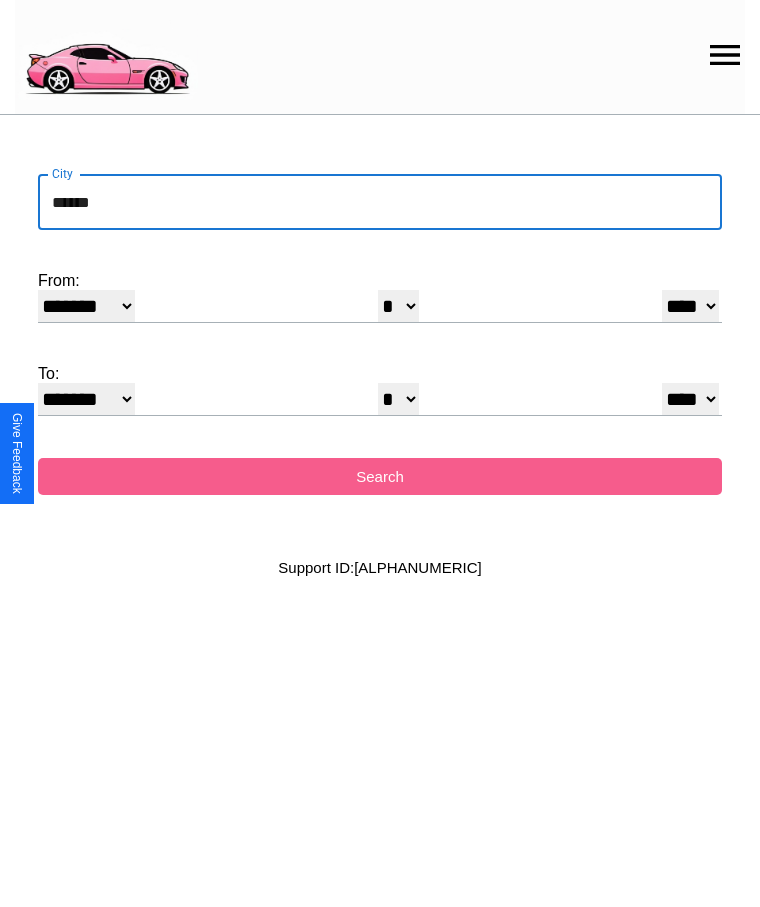 type on "******" 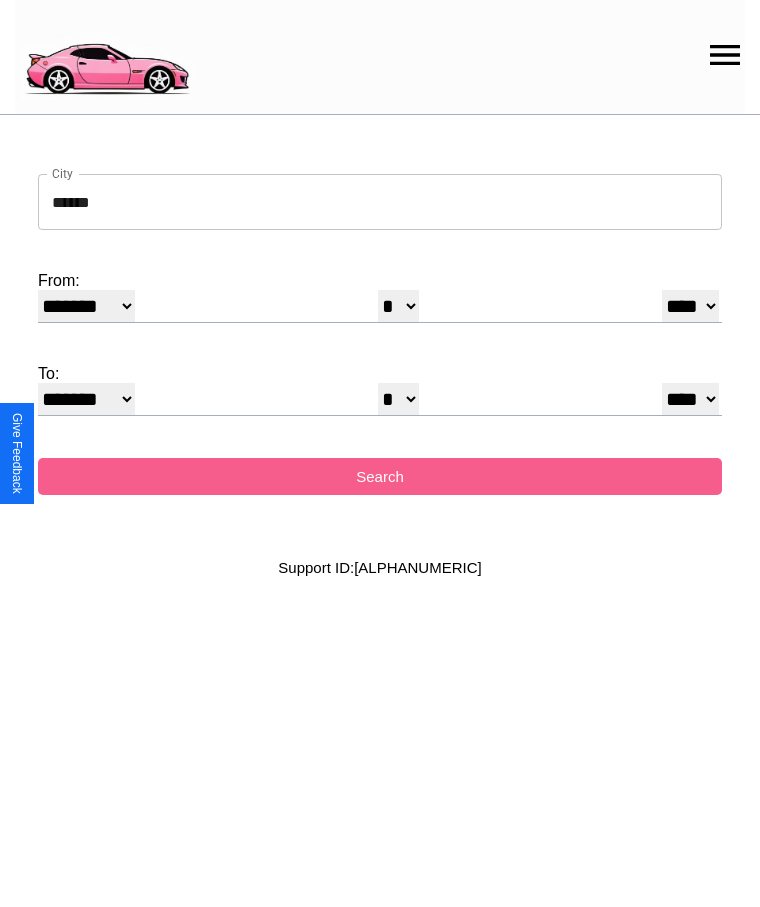 click on "******* ******** ***** ***** *** **** **** ****** ********* ******* ******** ********" at bounding box center [86, 306] 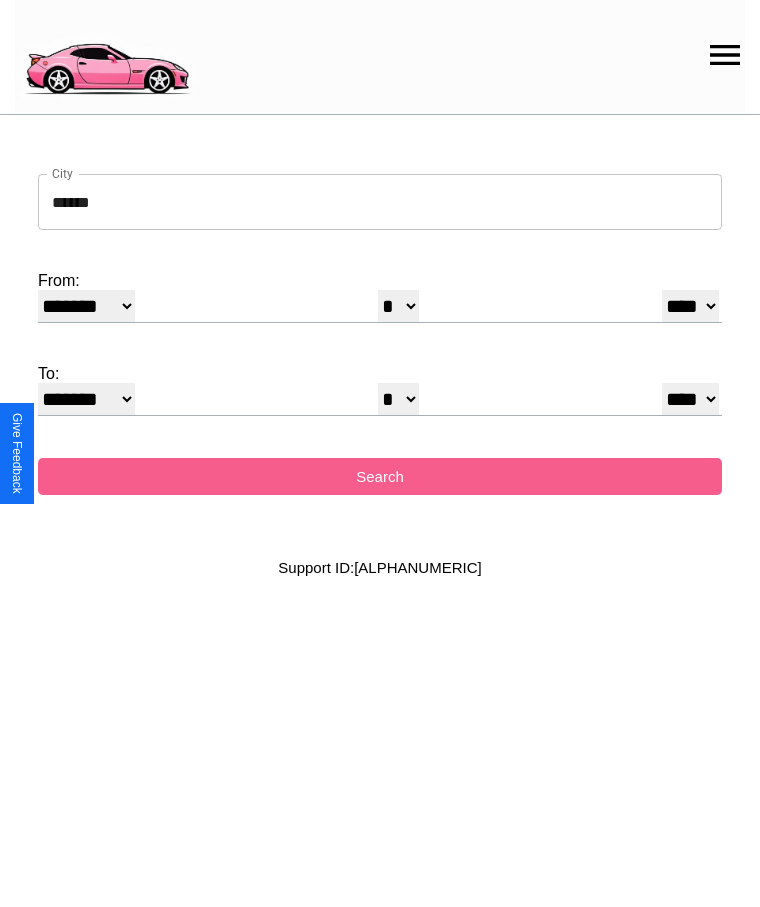 select on "*" 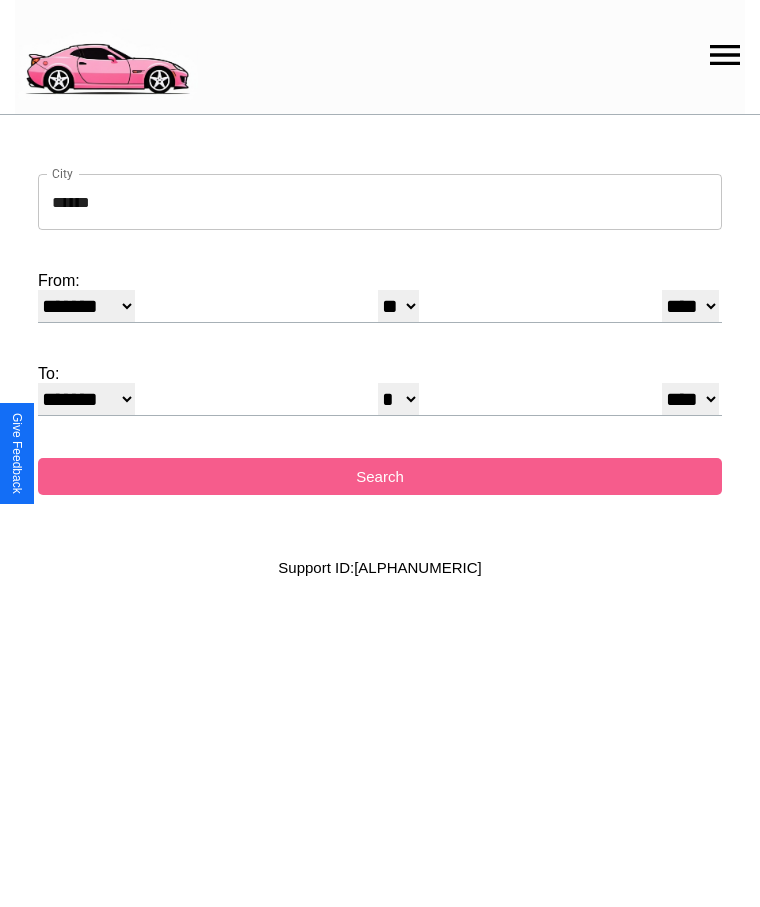 click on "**** **** **** **** **** **** **** **** **** ****" at bounding box center [690, 306] 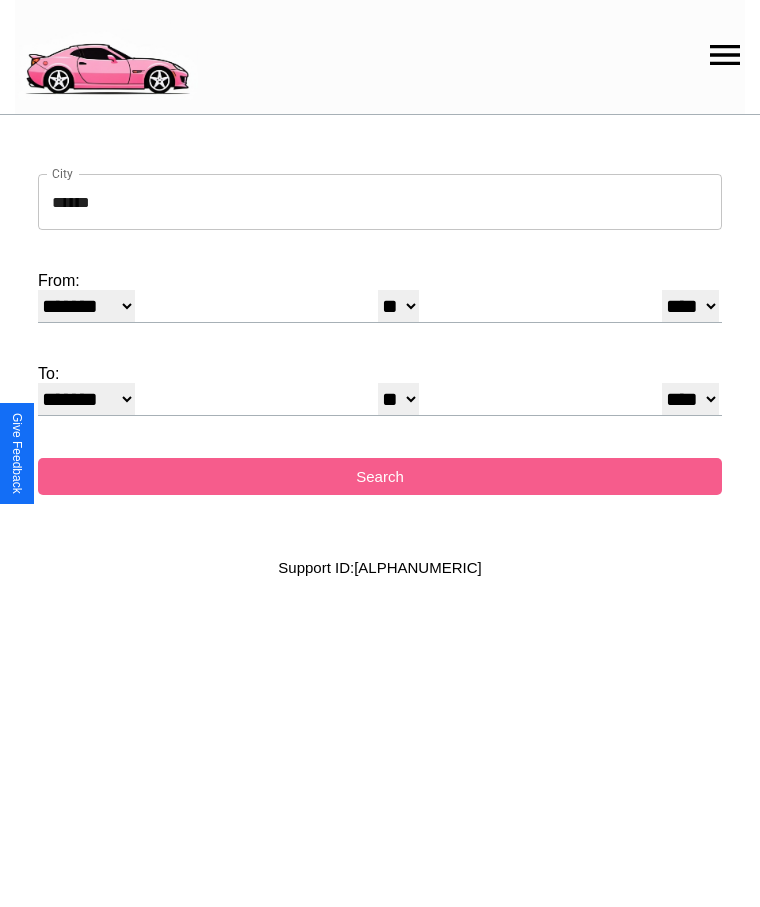 click on "* * * * * * * * * ** ** ** ** ** ** ** ** ** ** ** ** ** ** ** ** ** ** ** ** ** **" at bounding box center (398, 399) 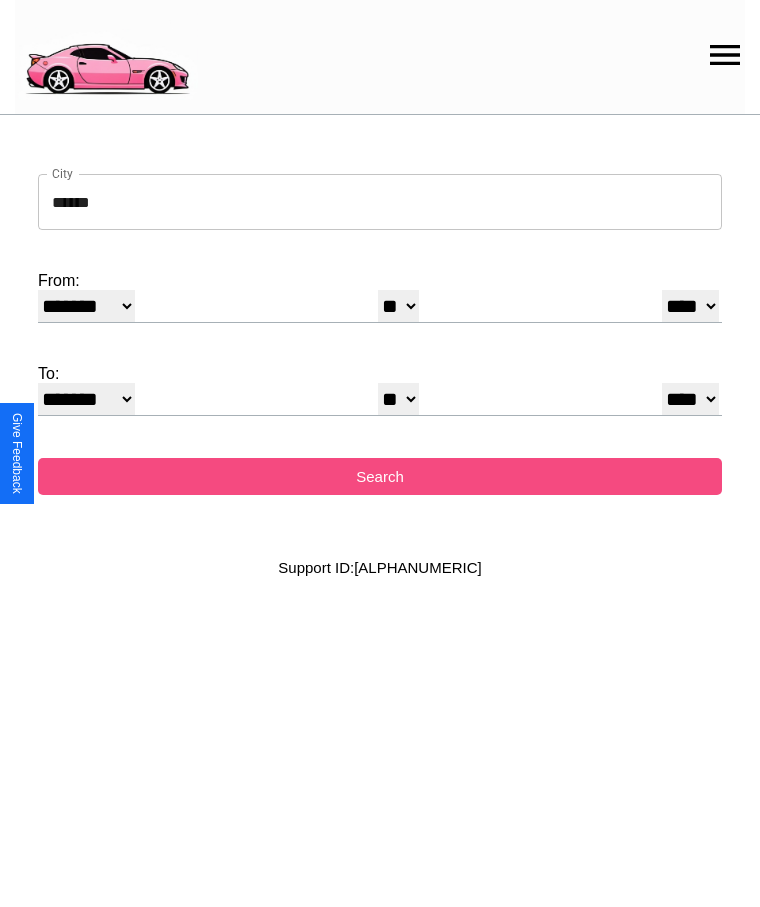 click on "Search" at bounding box center [380, 476] 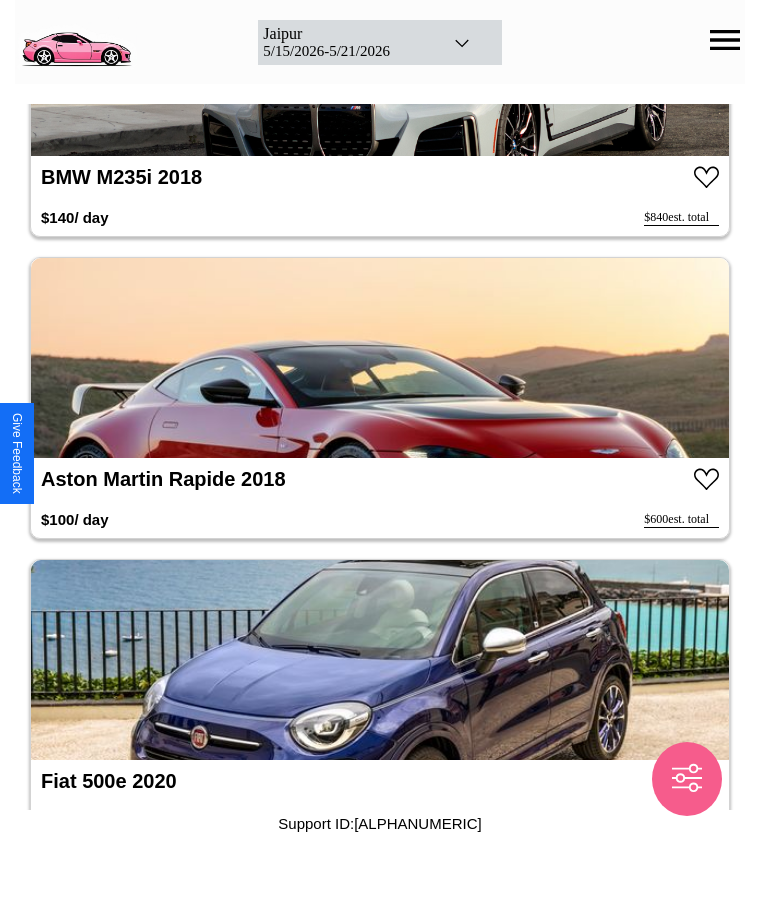 scroll, scrollTop: 33944, scrollLeft: 0, axis: vertical 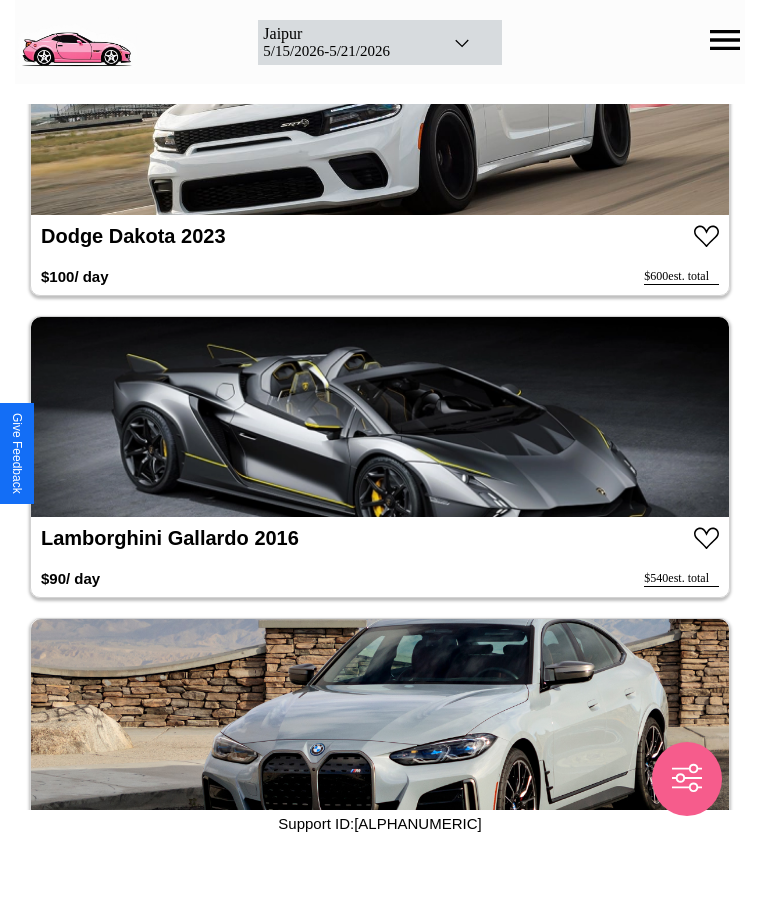 click at bounding box center [380, 417] 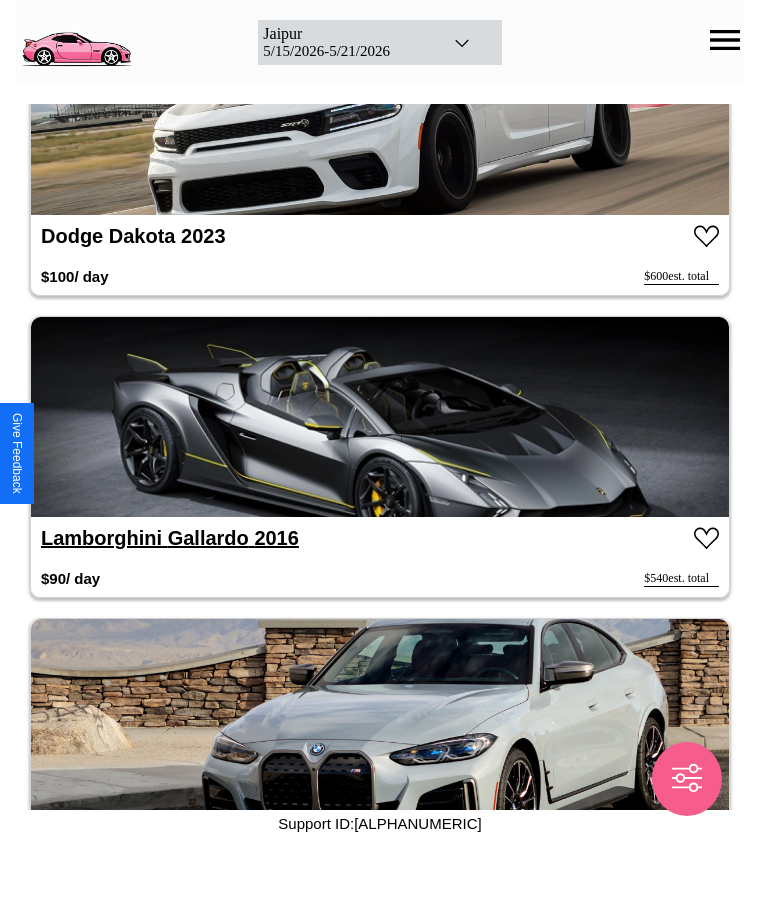 click on "Lamborghini   Gallardo   2016" at bounding box center (170, 538) 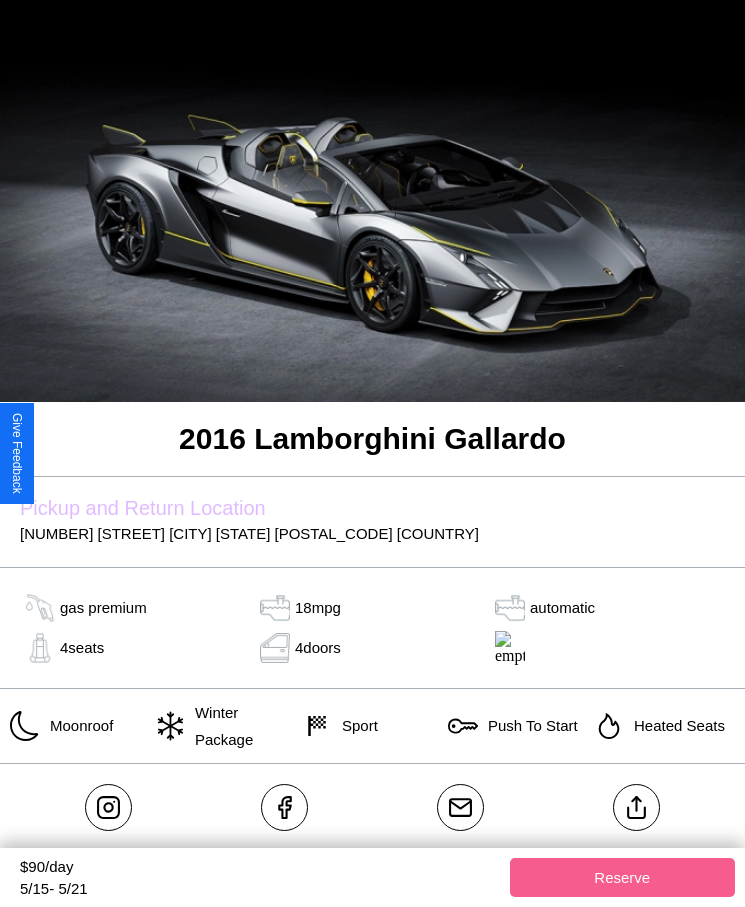scroll, scrollTop: 230, scrollLeft: 0, axis: vertical 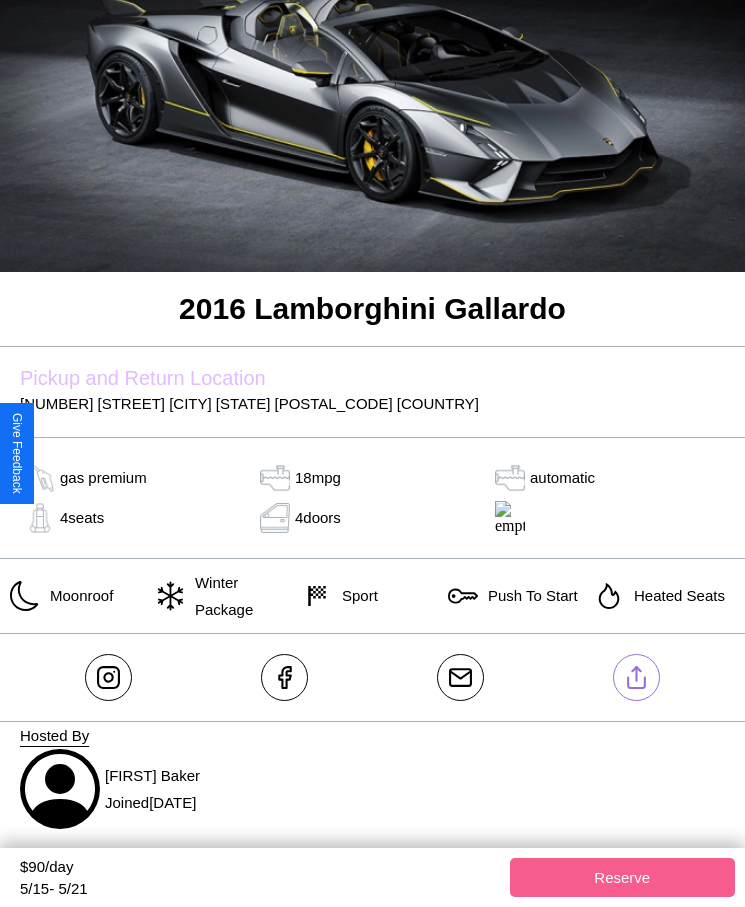 click 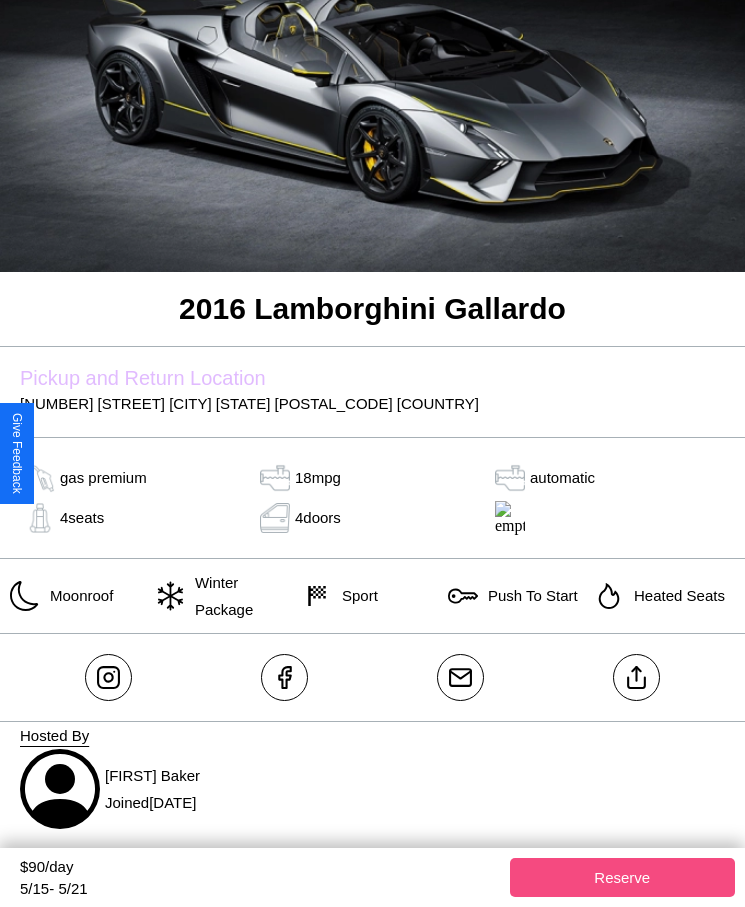 click on "Reserve" at bounding box center [623, 877] 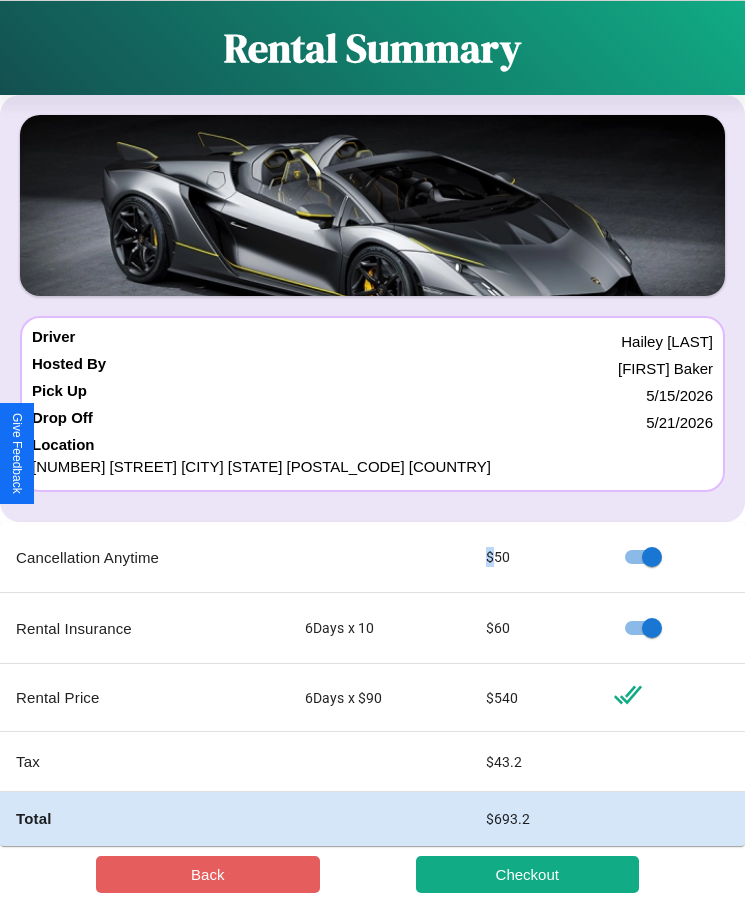 scroll, scrollTop: 23, scrollLeft: 0, axis: vertical 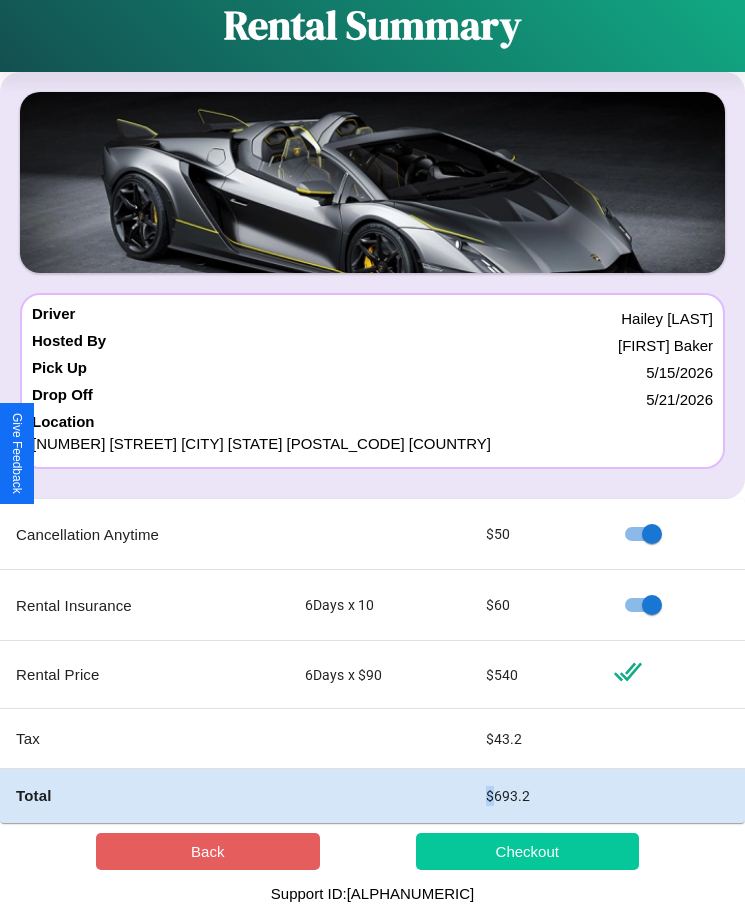 click on "Checkout" at bounding box center (528, 851) 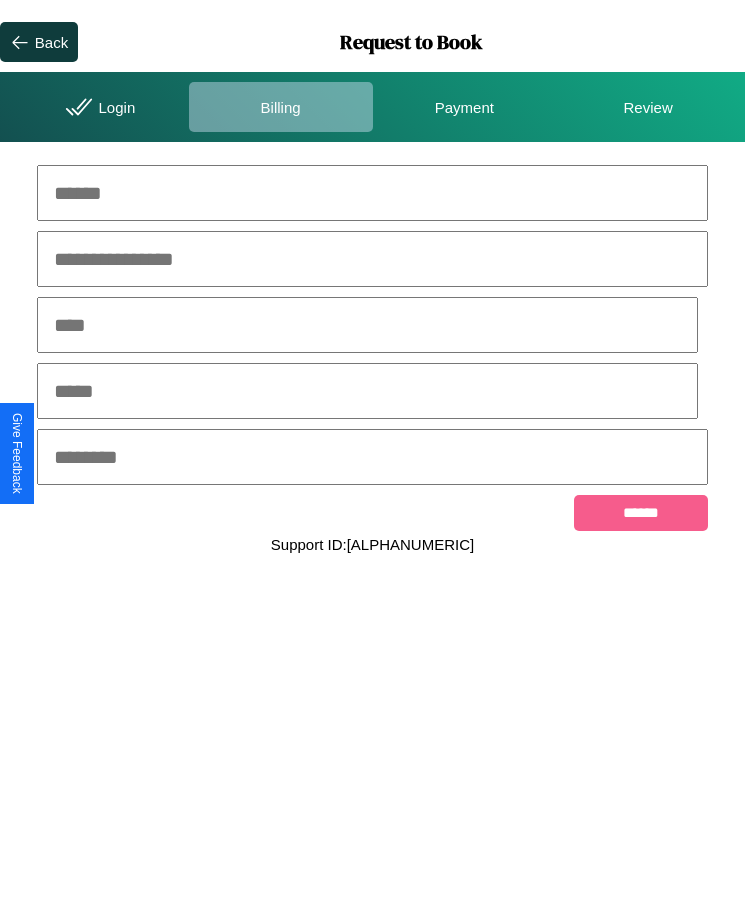 scroll, scrollTop: 0, scrollLeft: 0, axis: both 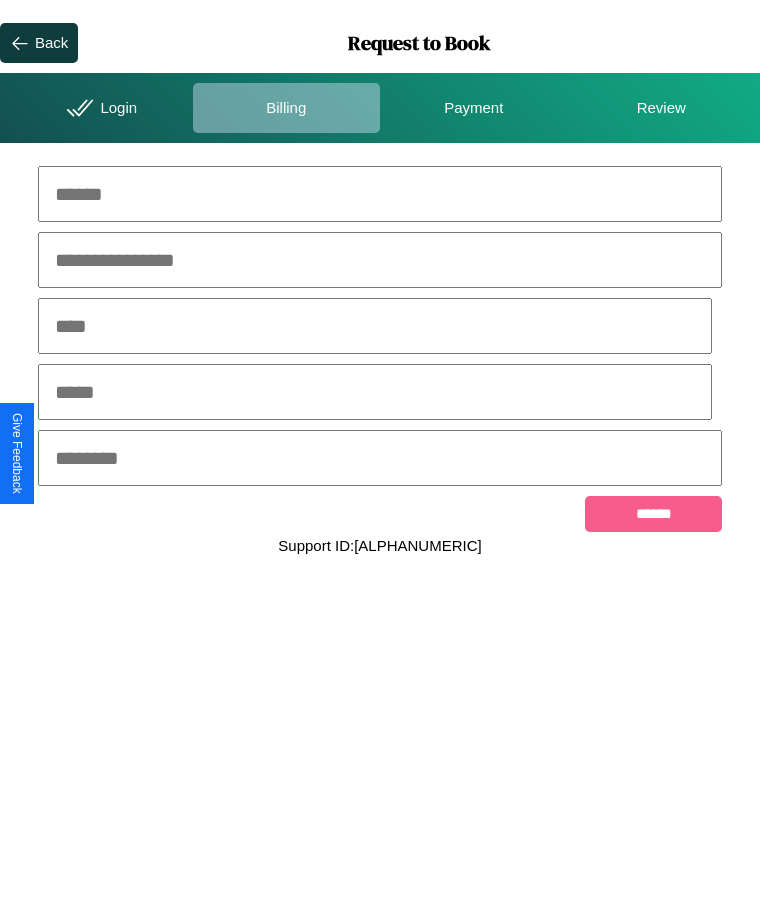 click at bounding box center (380, 194) 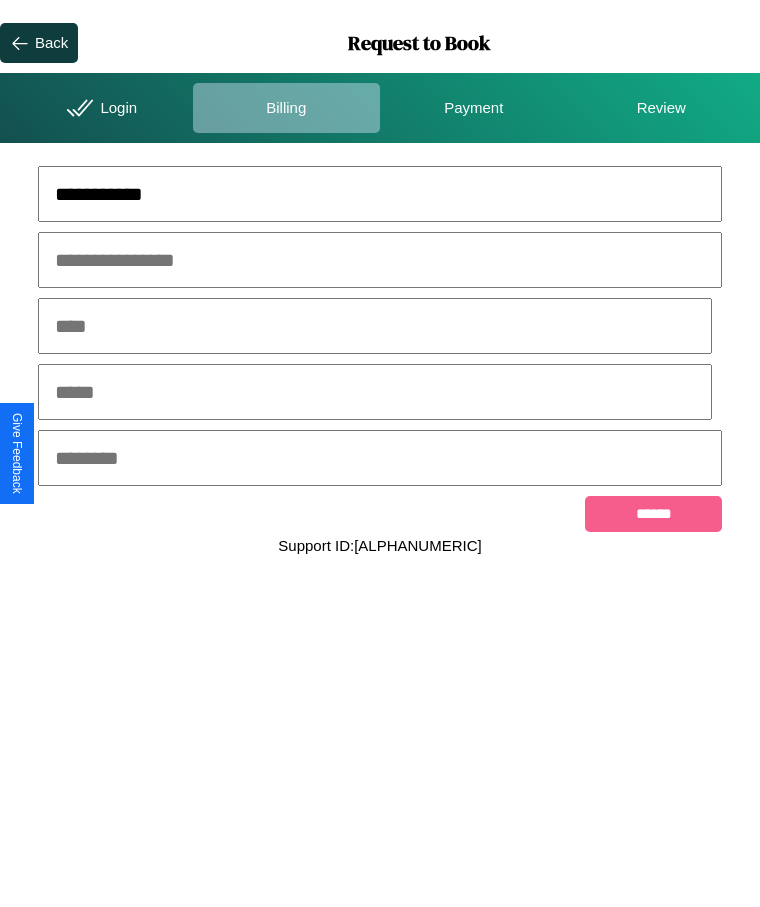 type on "**********" 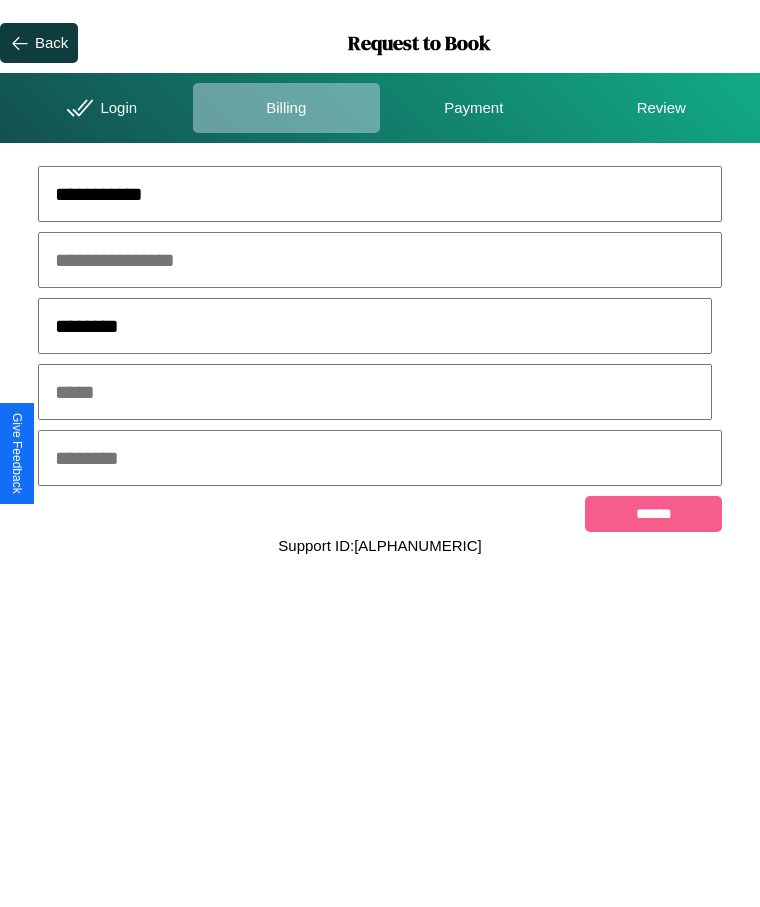 type on "********" 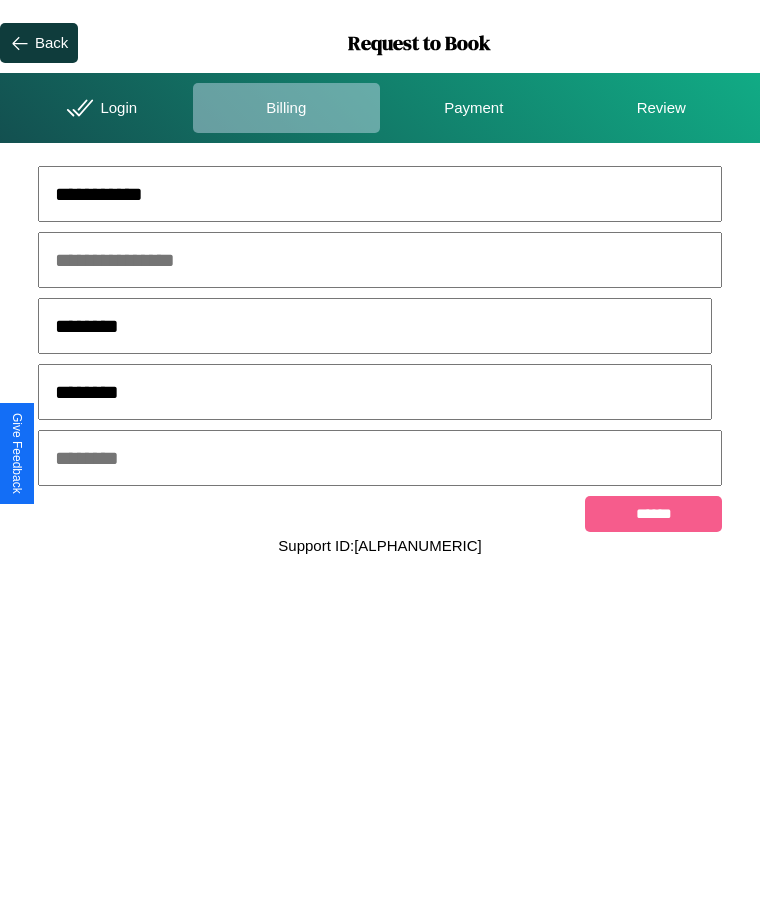 type on "********" 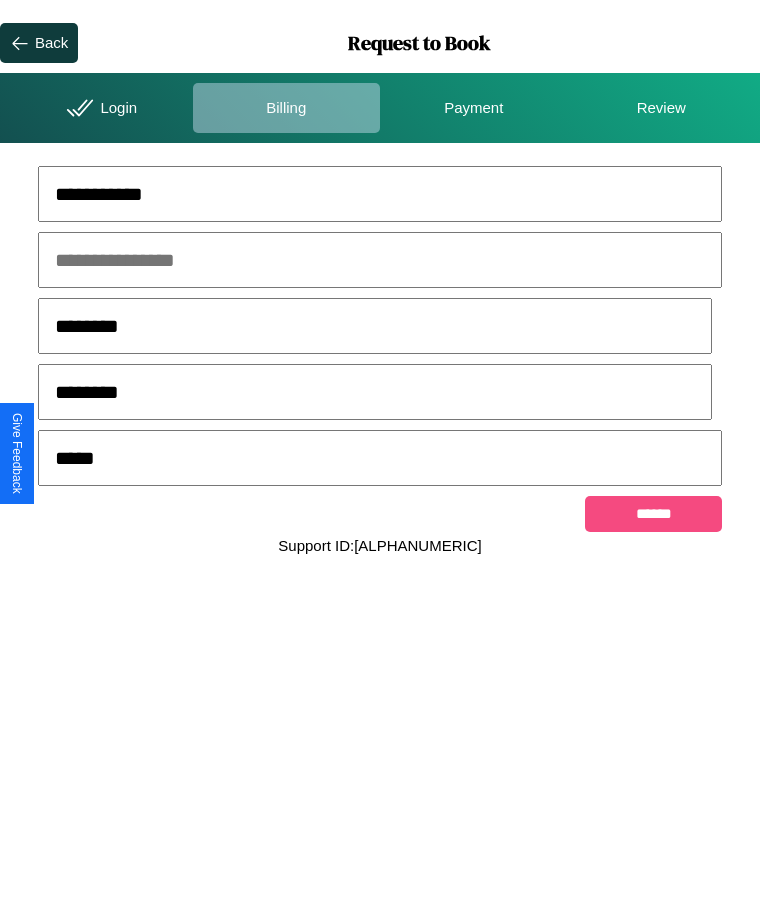 type on "*****" 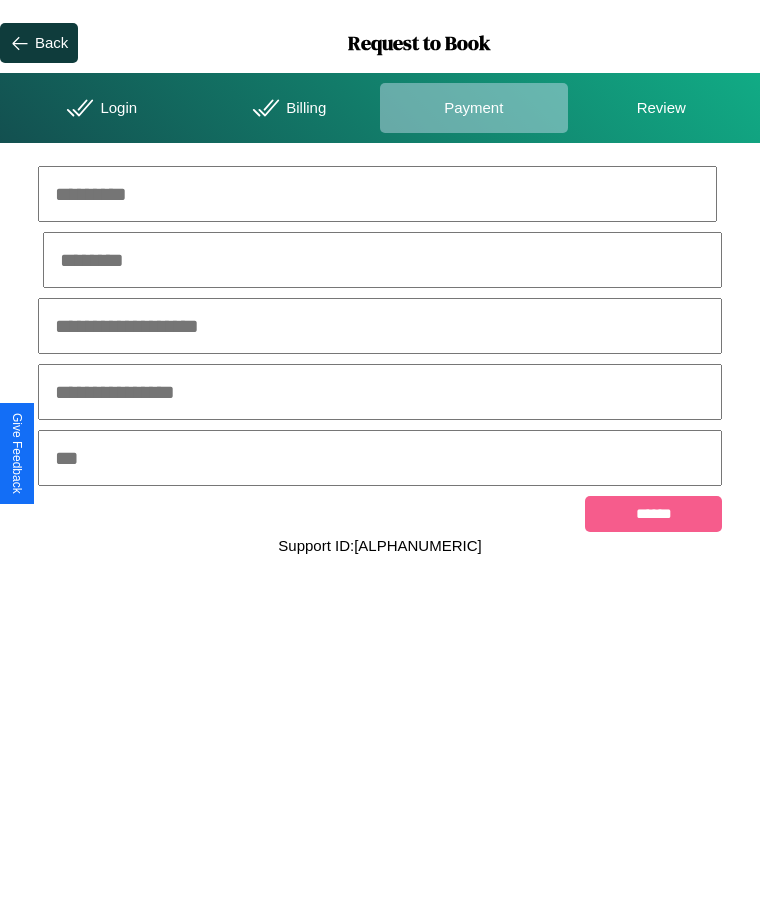 click at bounding box center [377, 194] 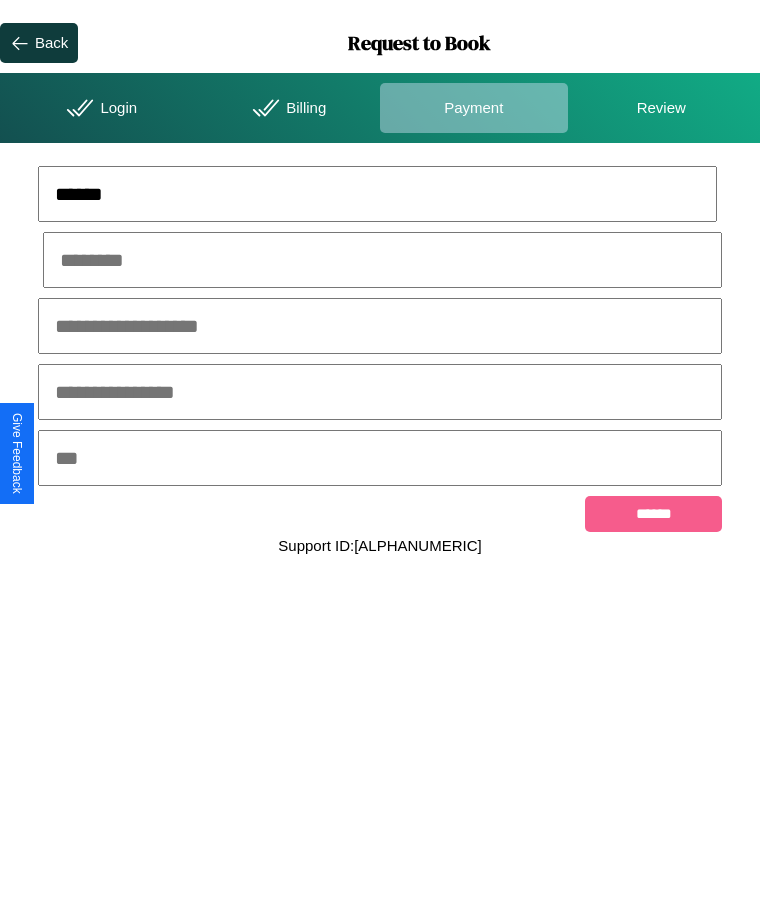 type on "******" 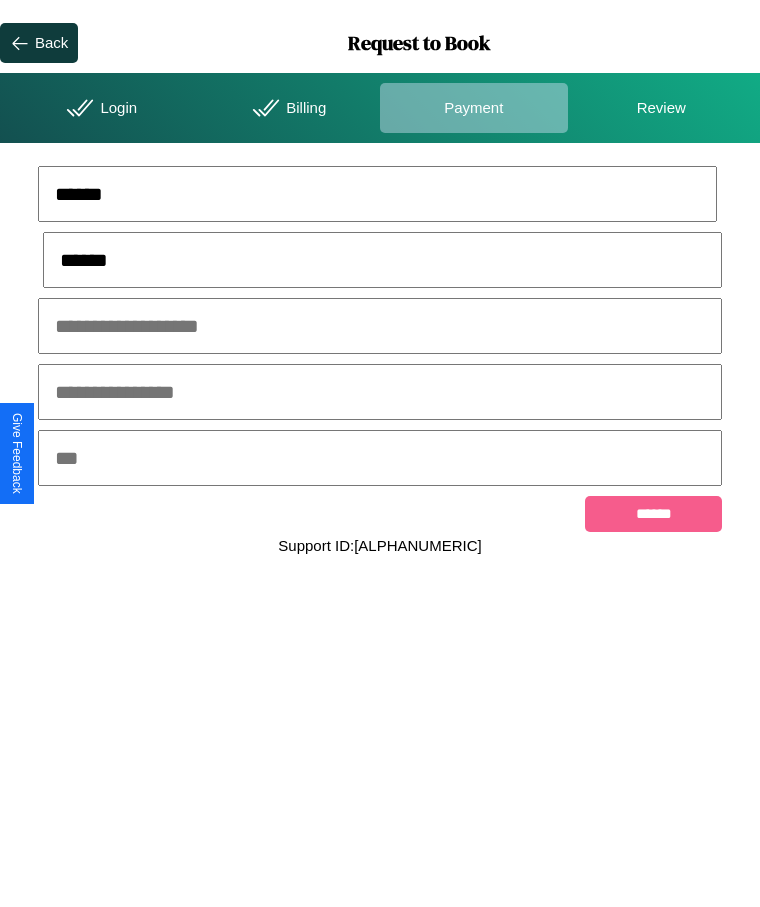 type on "******" 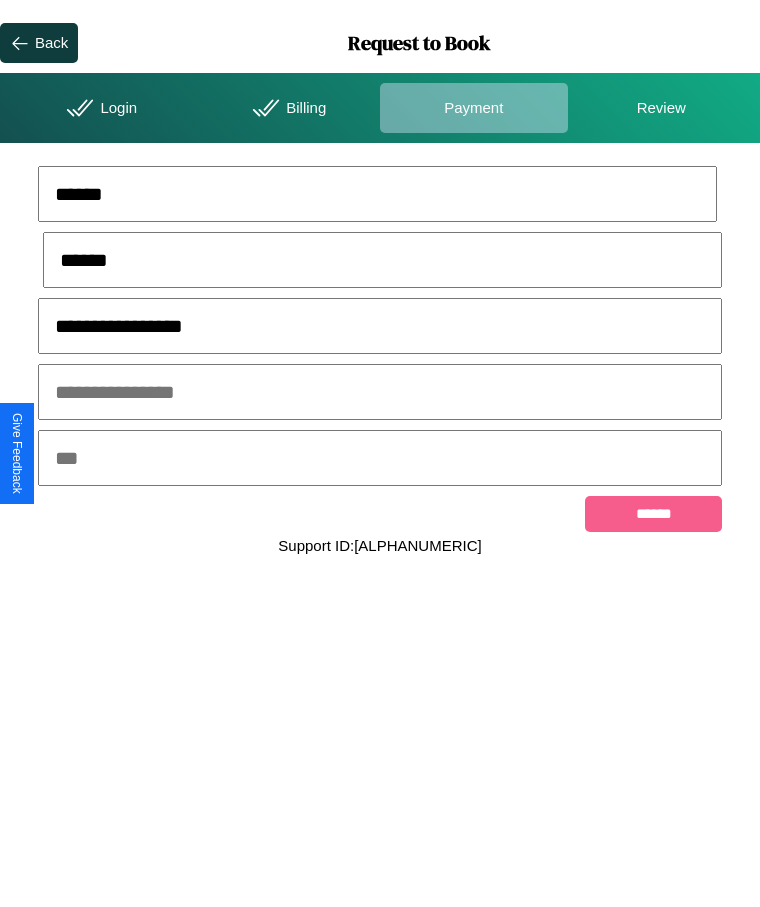 type on "**********" 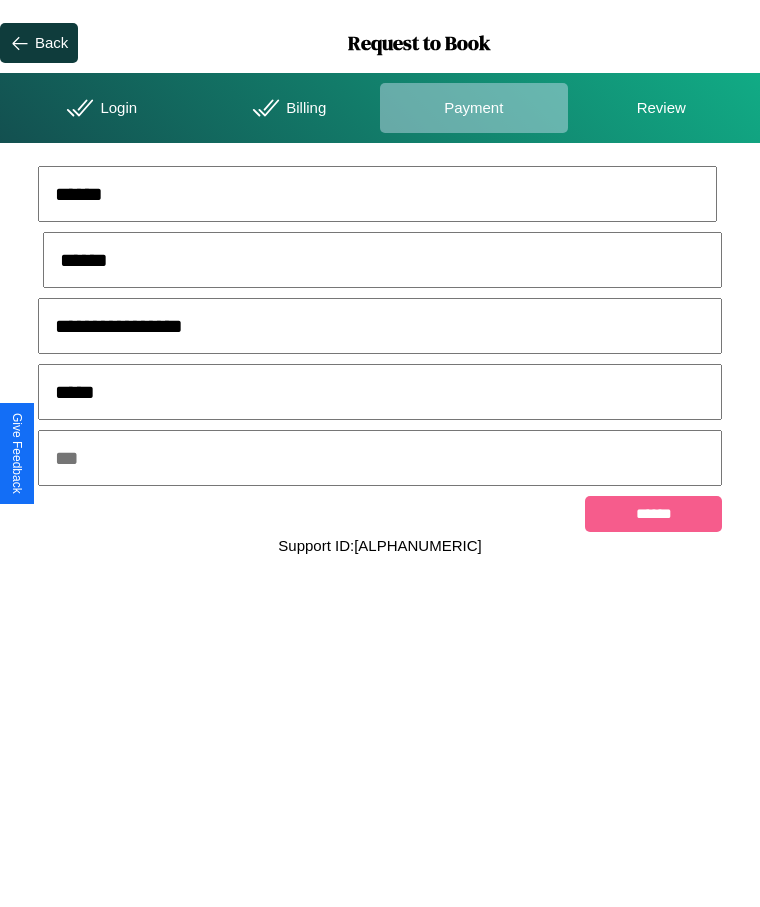type on "*****" 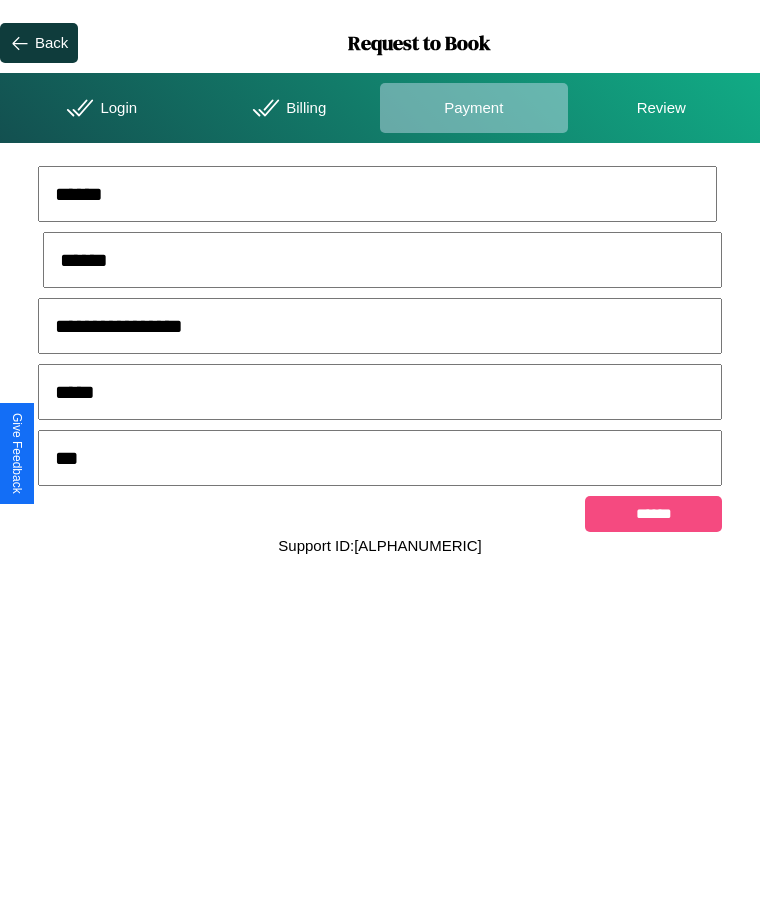 type on "***" 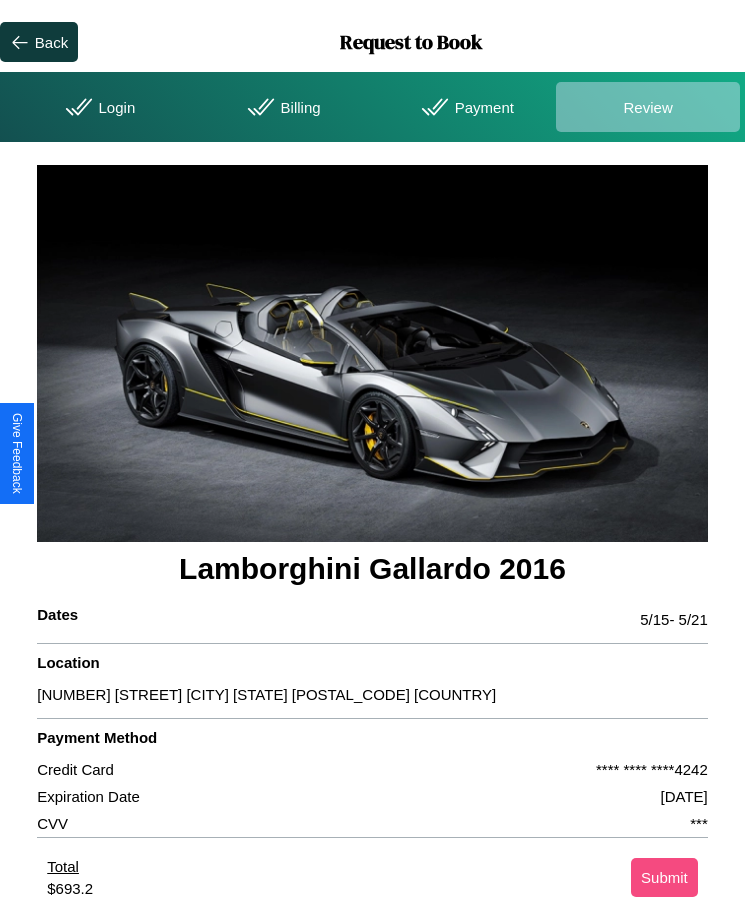 click on "Submit" at bounding box center (664, 877) 